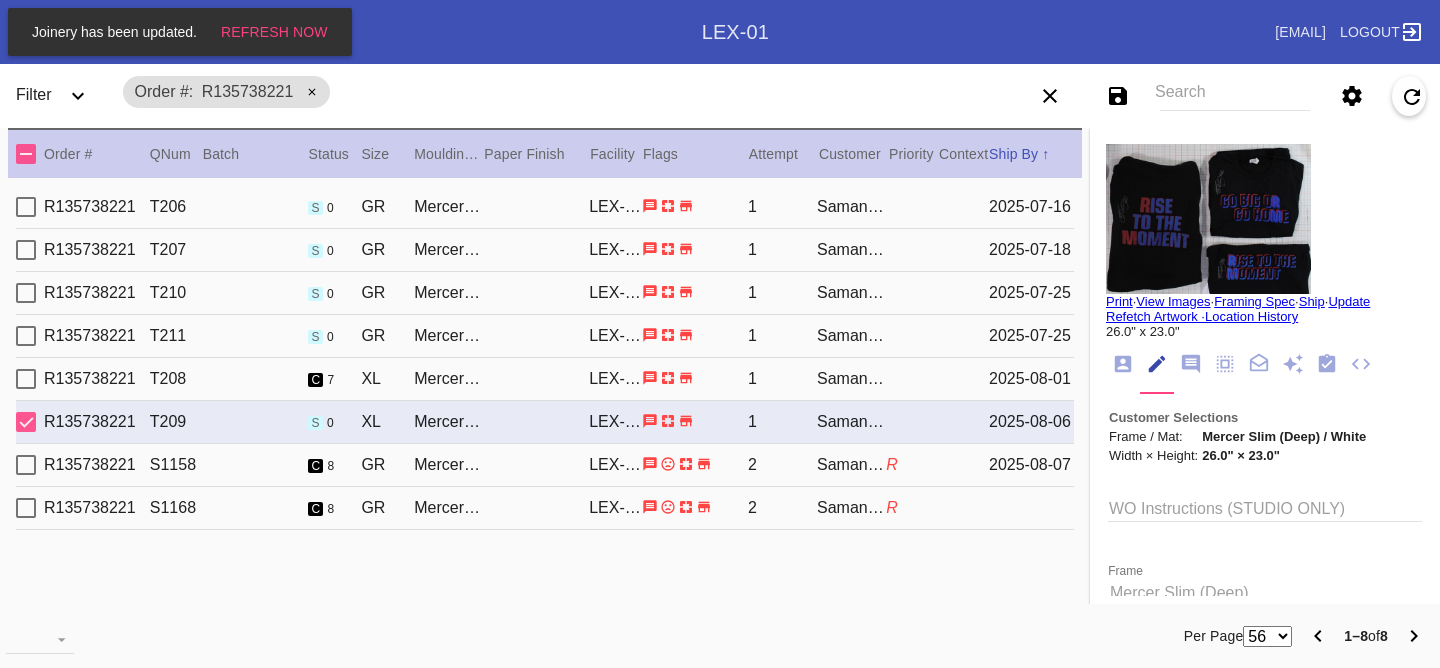 scroll, scrollTop: 0, scrollLeft: 0, axis: both 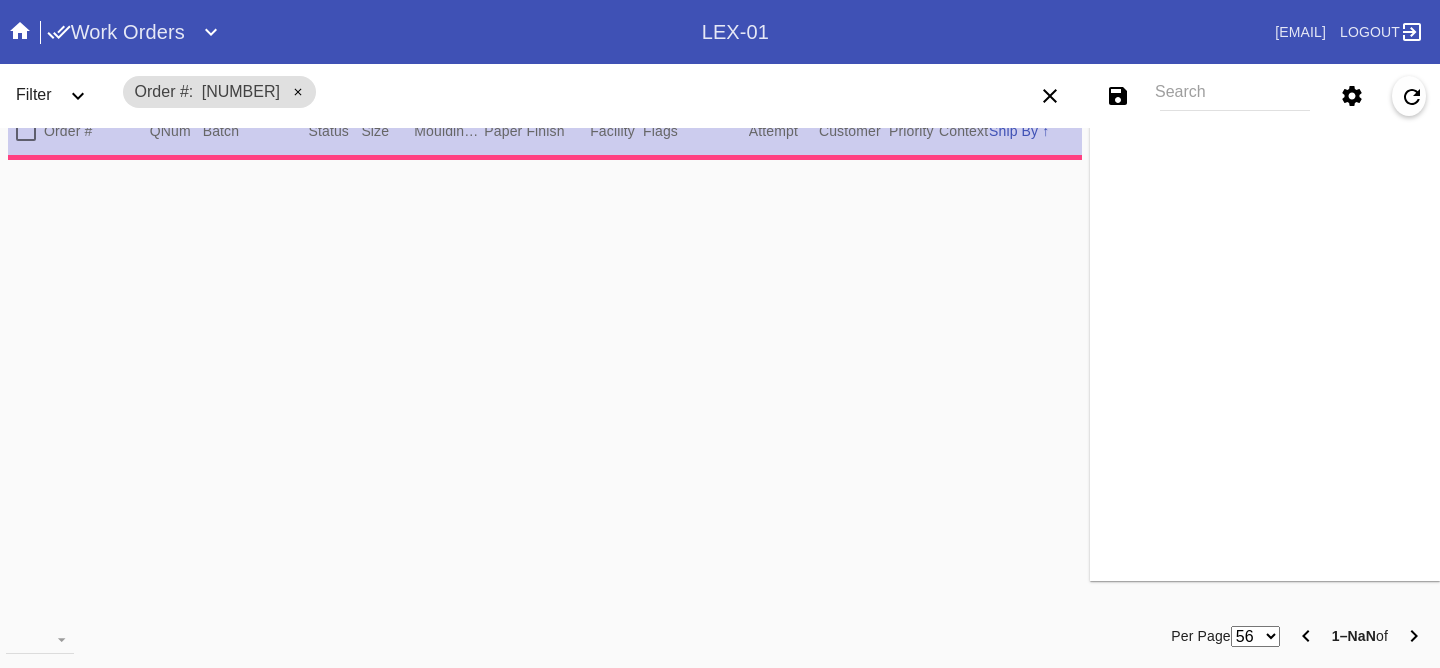 type on "50.0" 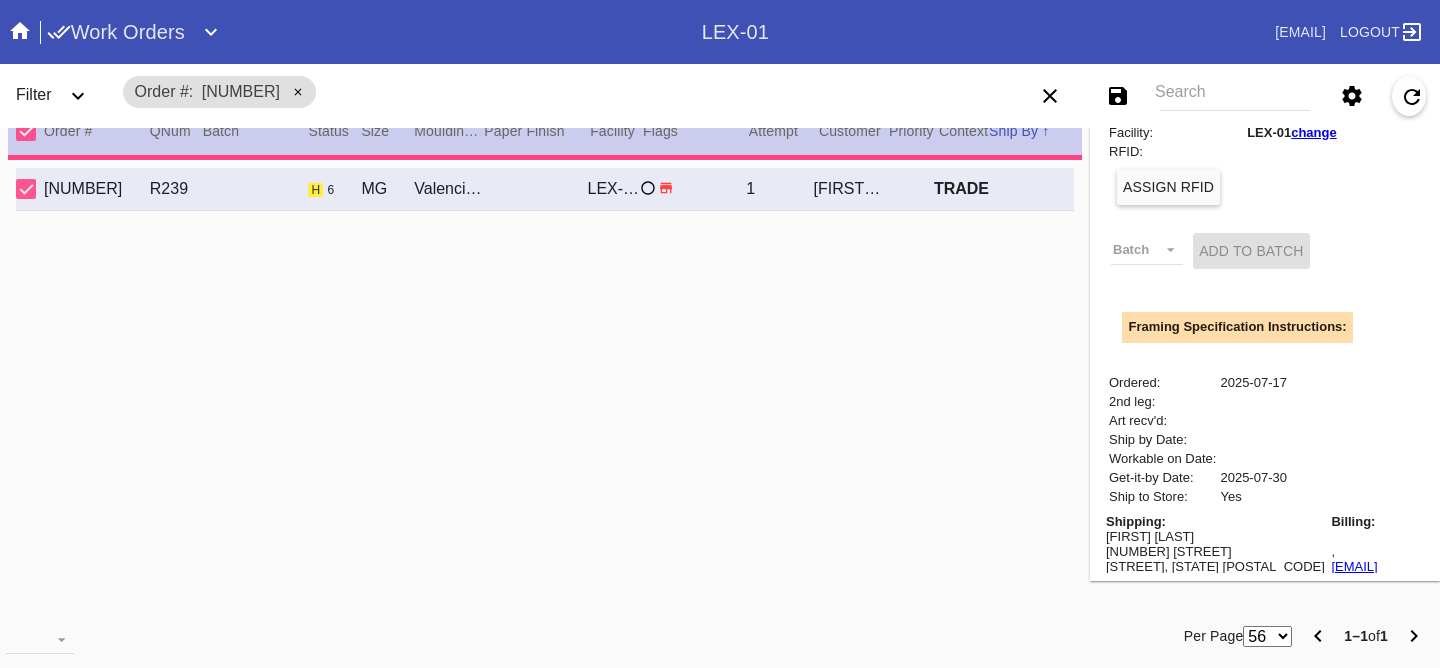 scroll, scrollTop: 569, scrollLeft: 0, axis: vertical 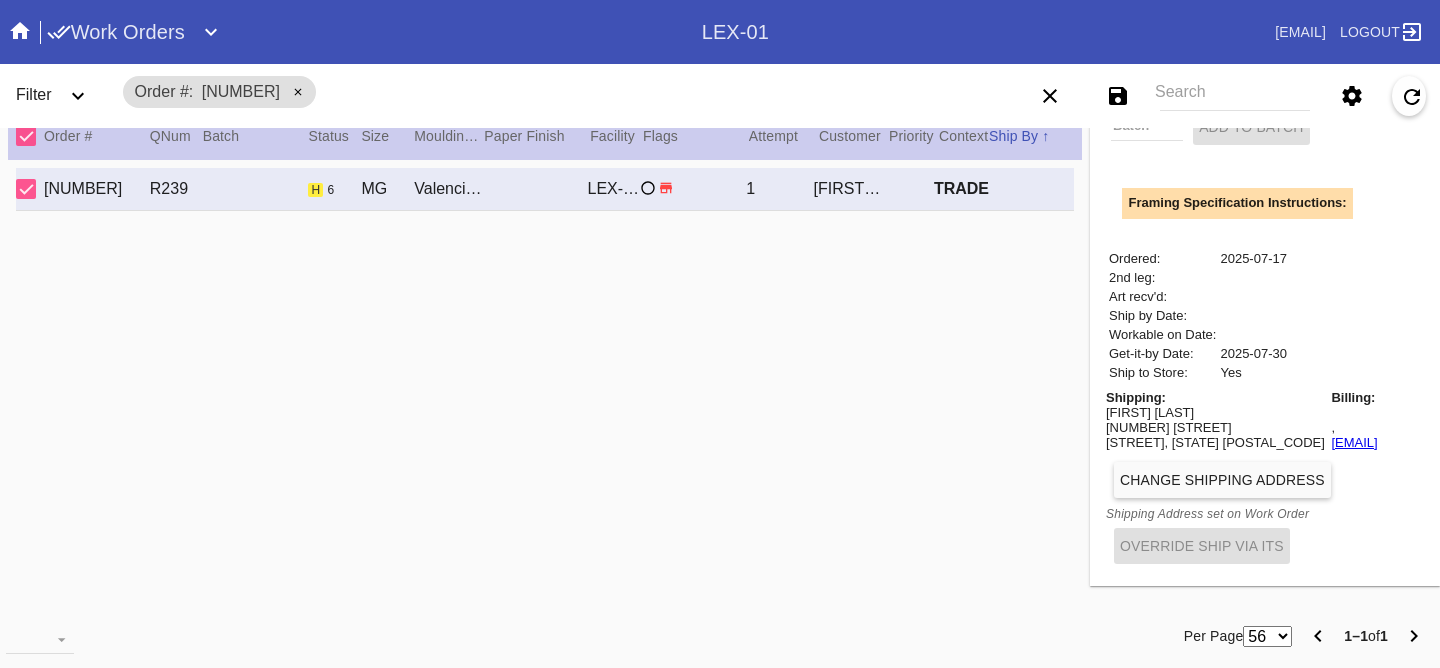 click on "73 Summit Ave" at bounding box center (1215, 427) 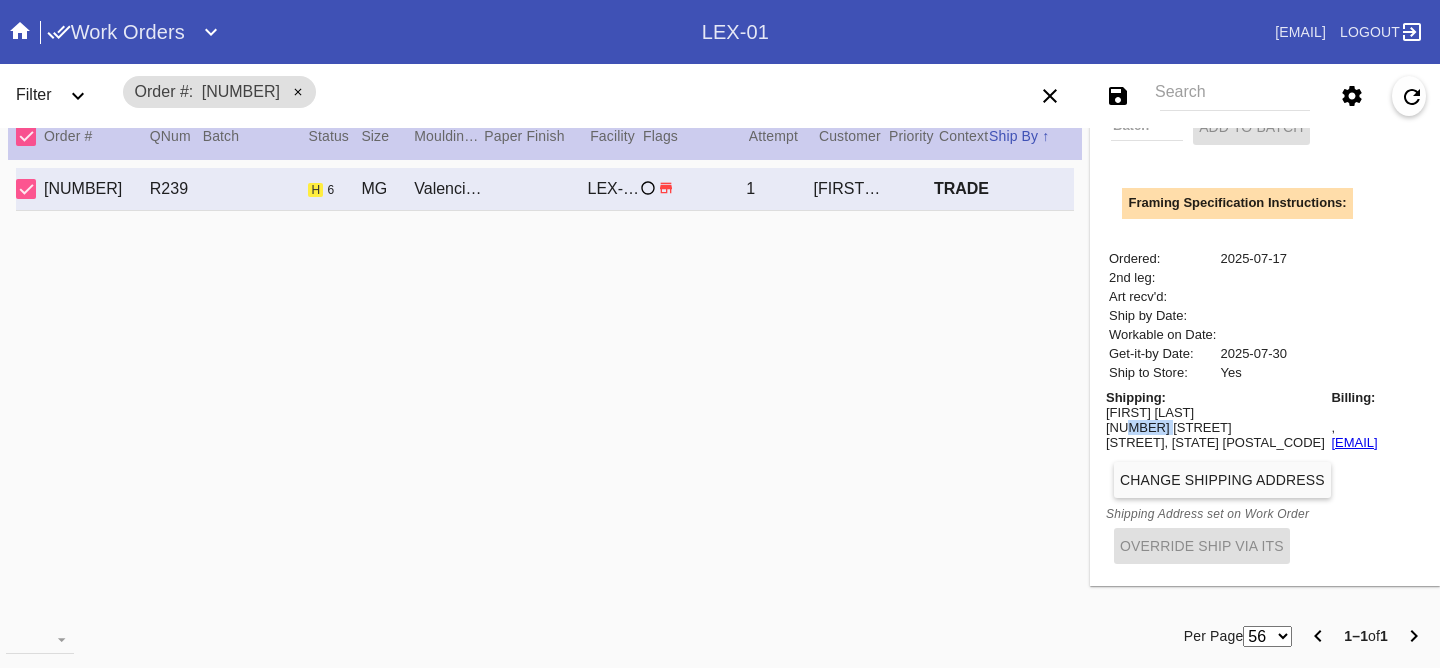 click on "73 Summit Ave" at bounding box center [1215, 427] 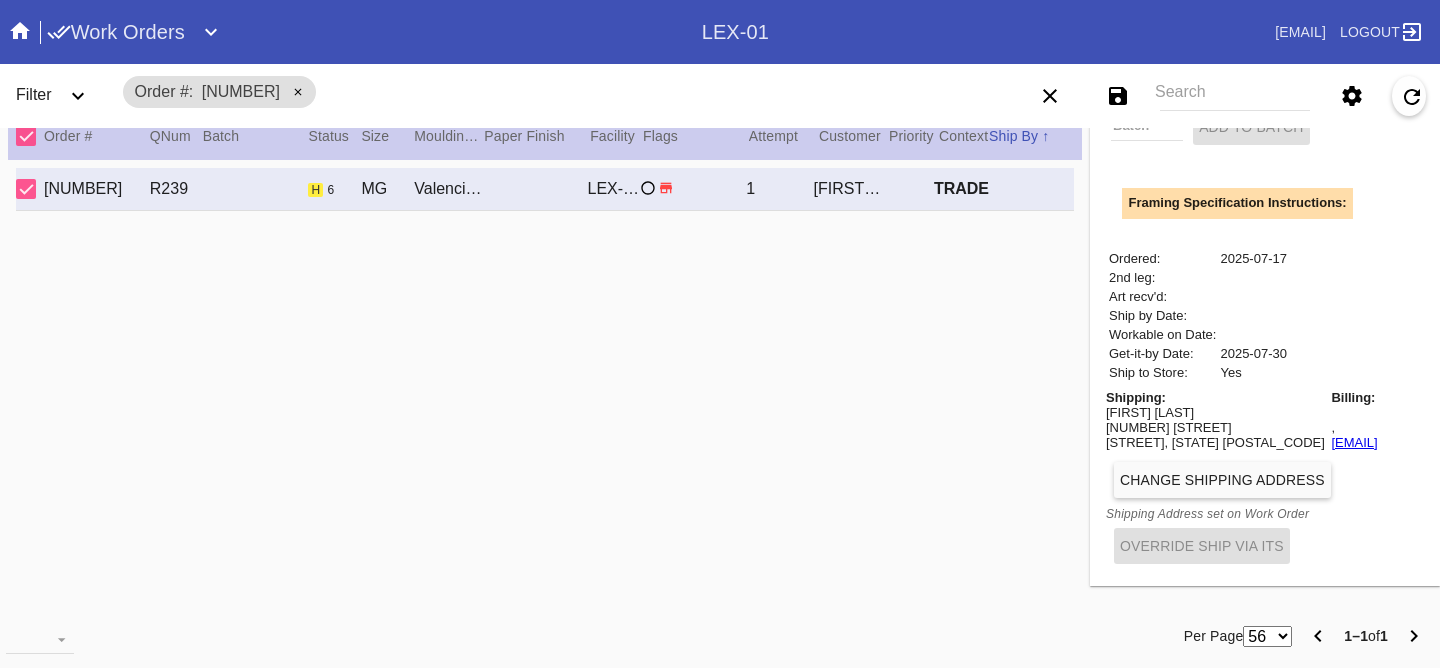 click on "Suzanne Patyk" at bounding box center (1215, 412) 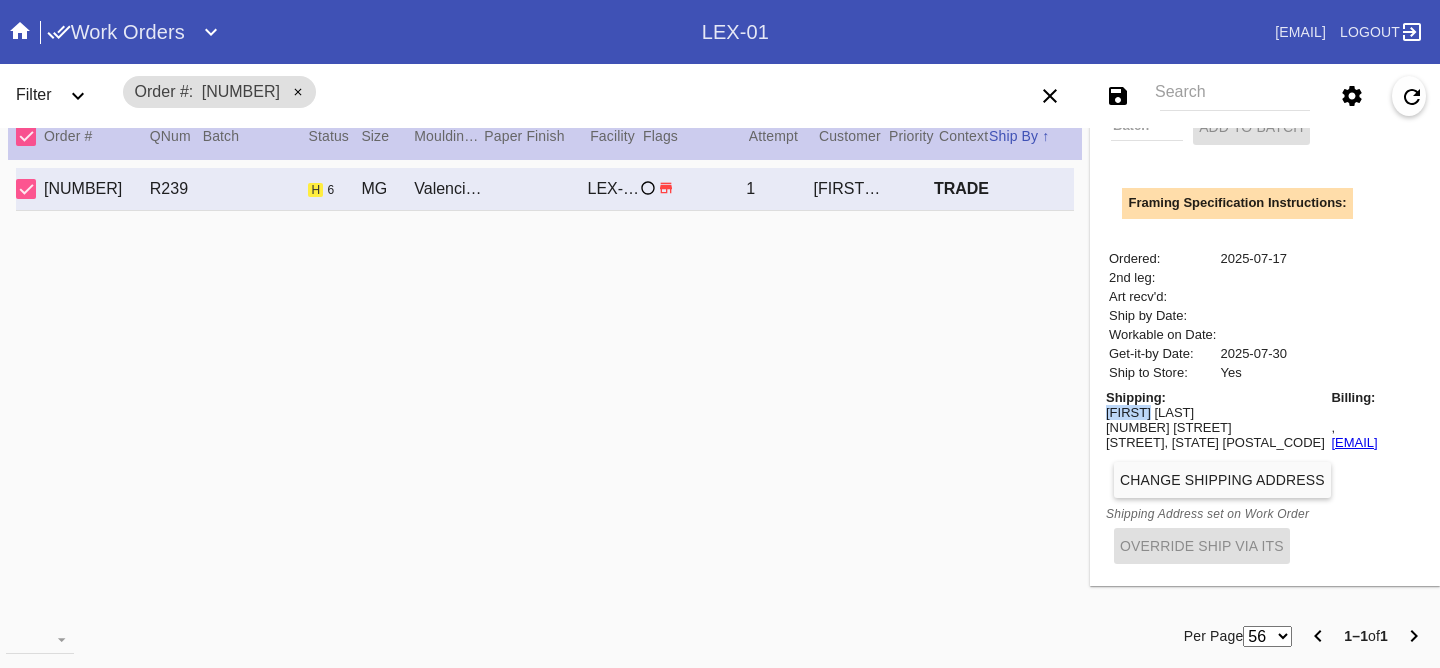 click on "Suzanne Patyk" at bounding box center (1215, 412) 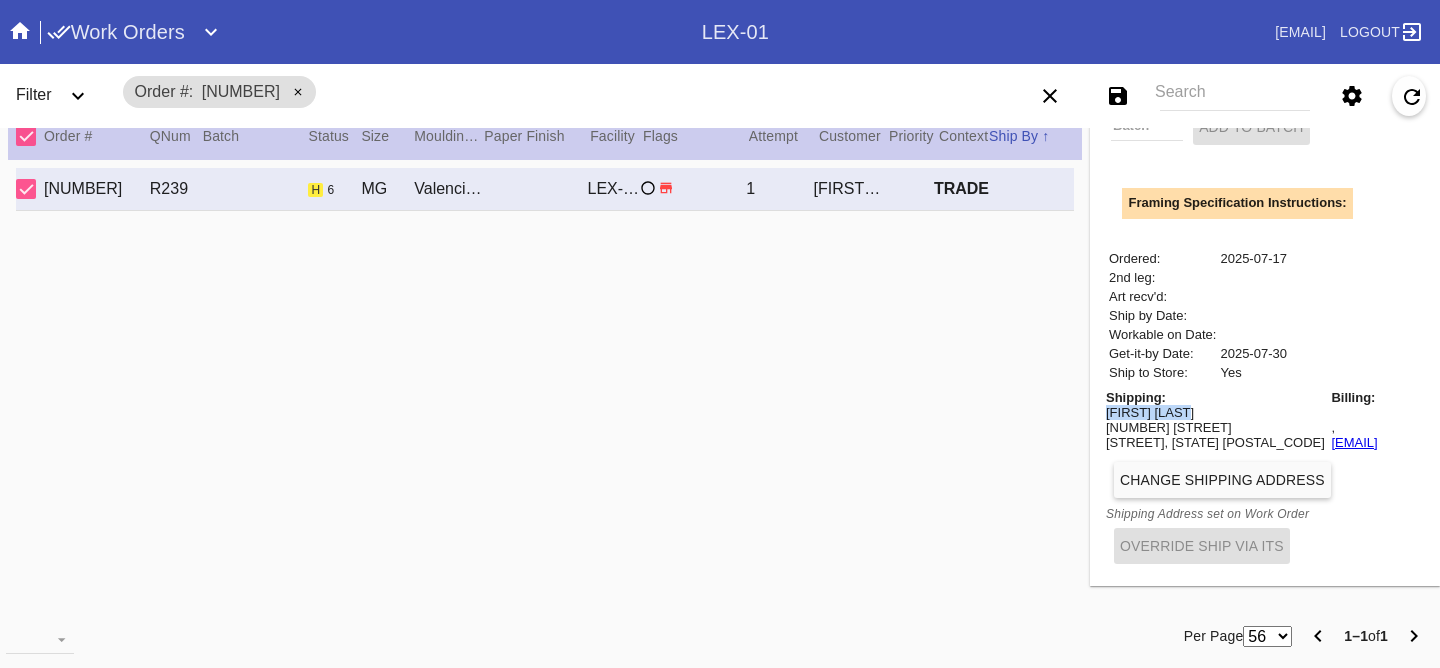 click on "Suzanne Patyk" at bounding box center [1215, 412] 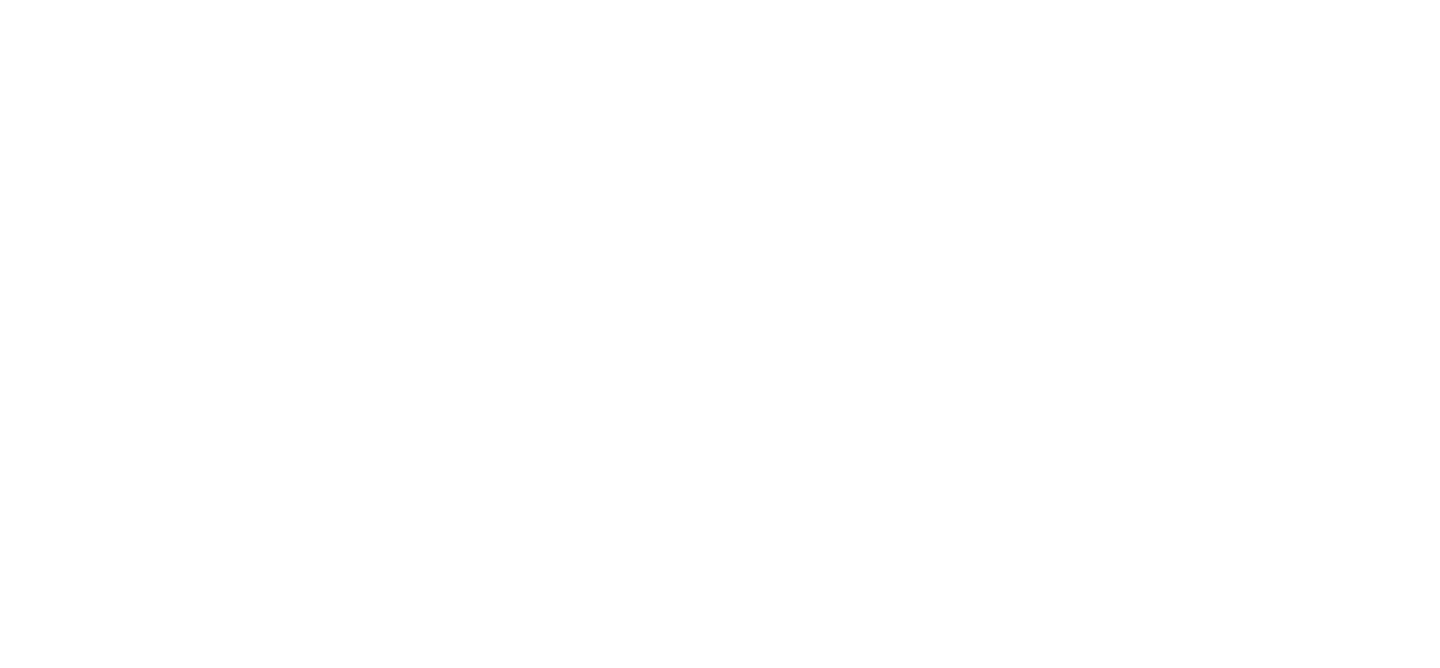 scroll, scrollTop: 0, scrollLeft: 0, axis: both 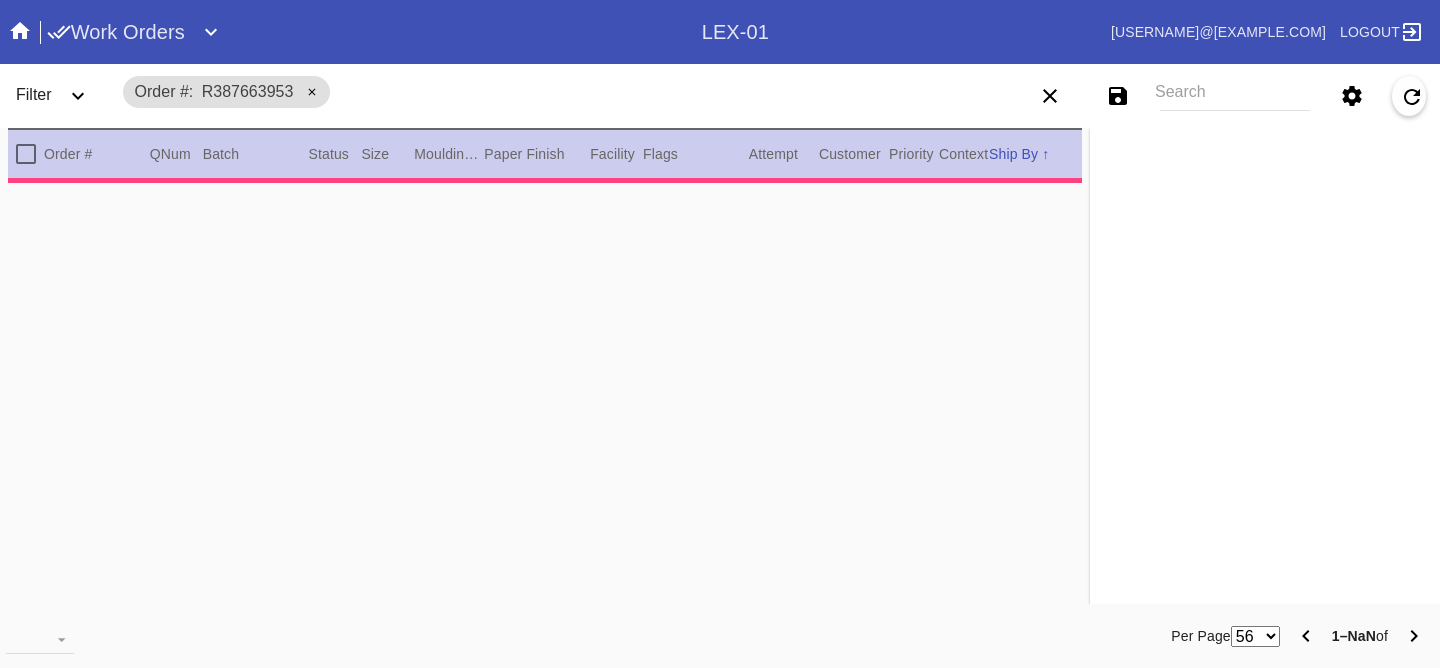 type on "1.5" 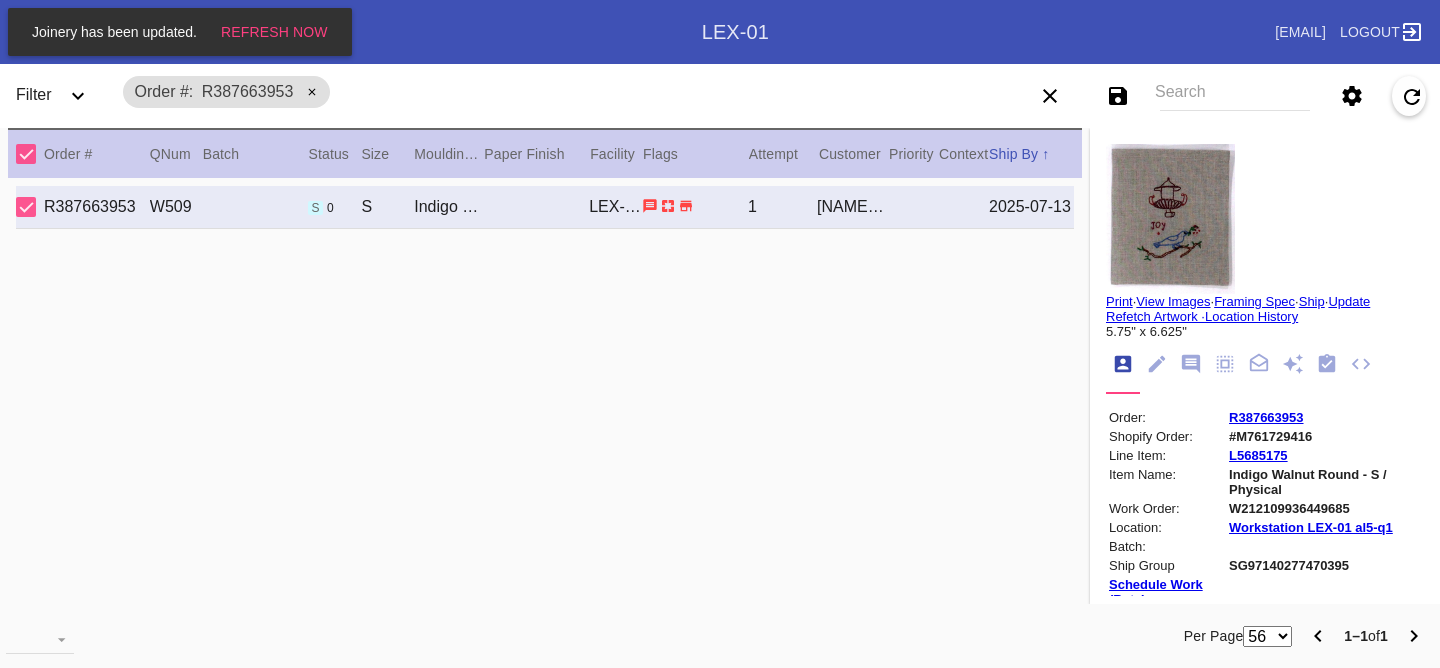 scroll, scrollTop: 0, scrollLeft: 0, axis: both 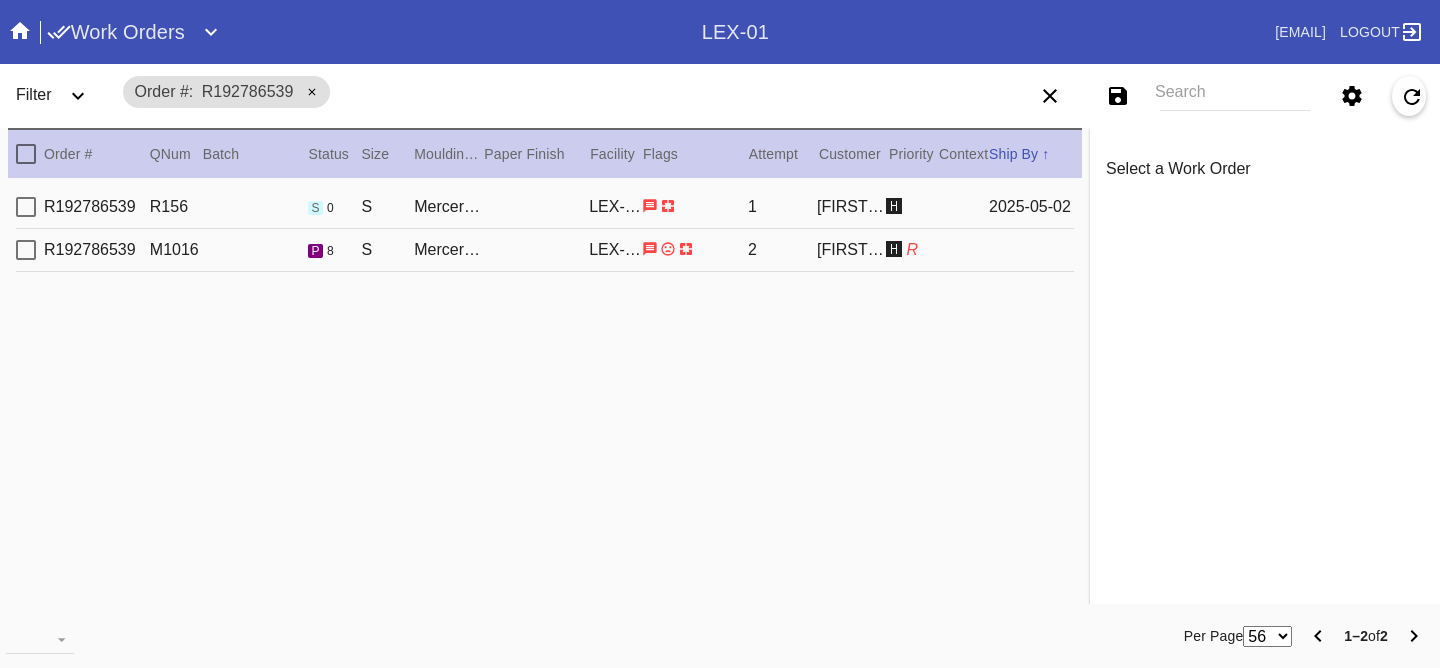 click on "[ORDER_ID] M1016 p  8 S Mercer Slim / No Mat LEX-01 2 [FIRST] [LAST]
🅷
R" at bounding box center [545, 250] 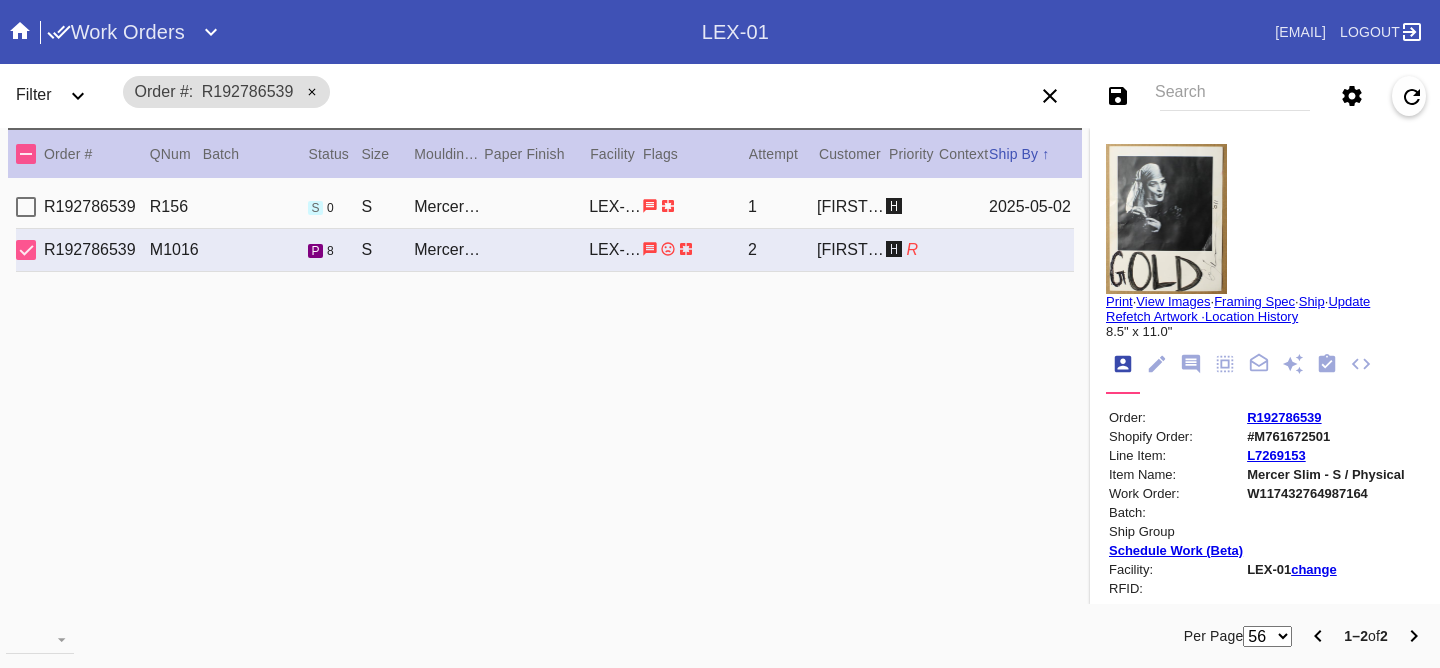 click on "[ORDER_ID] R156 s  0 S Mercer Slim / White LEX-01 1 [FIRST] [LAST]
🅷
[DATE]" at bounding box center [545, 207] 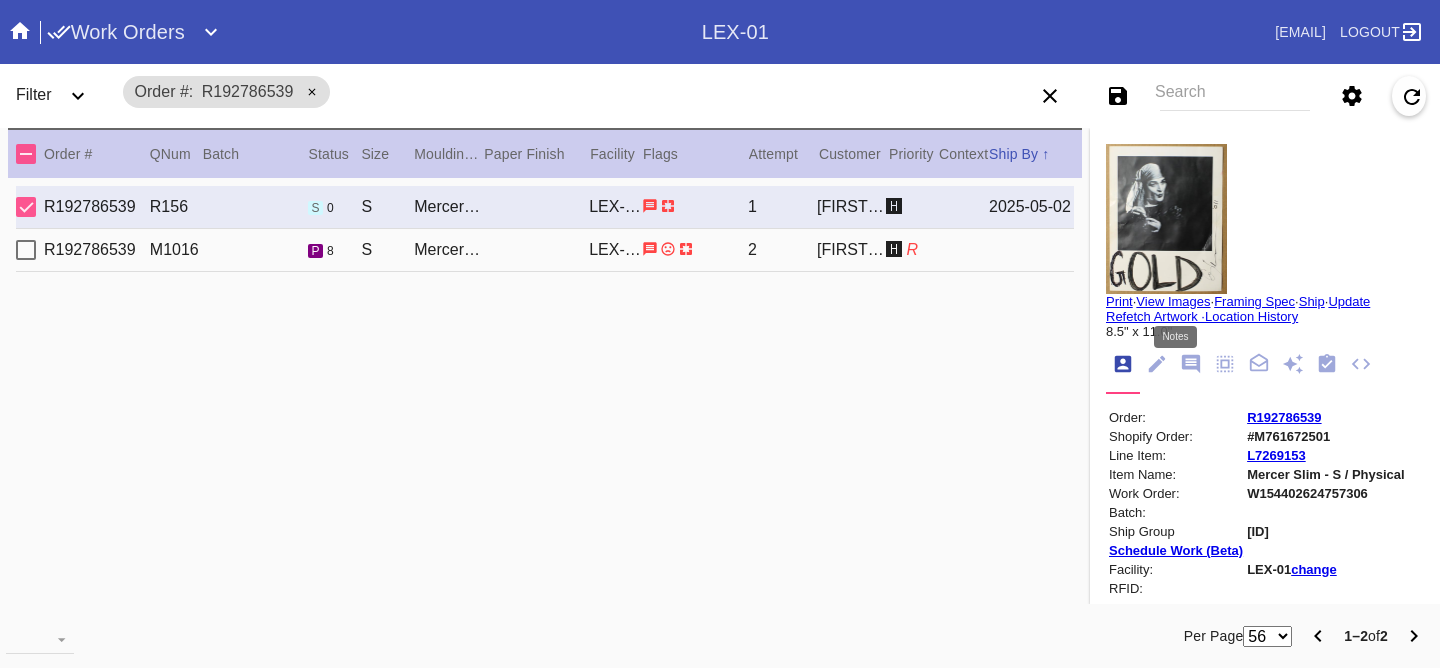 click 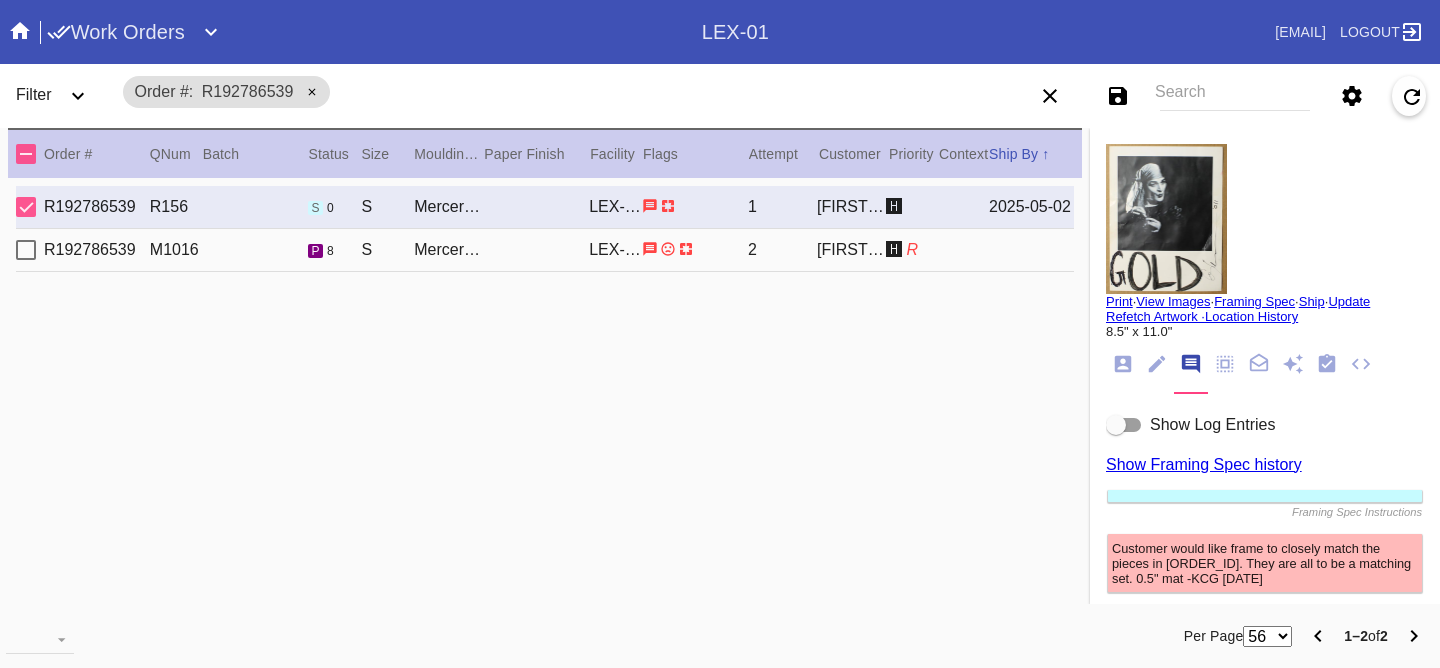 click on "Show Log Entries" at bounding box center (1212, 425) 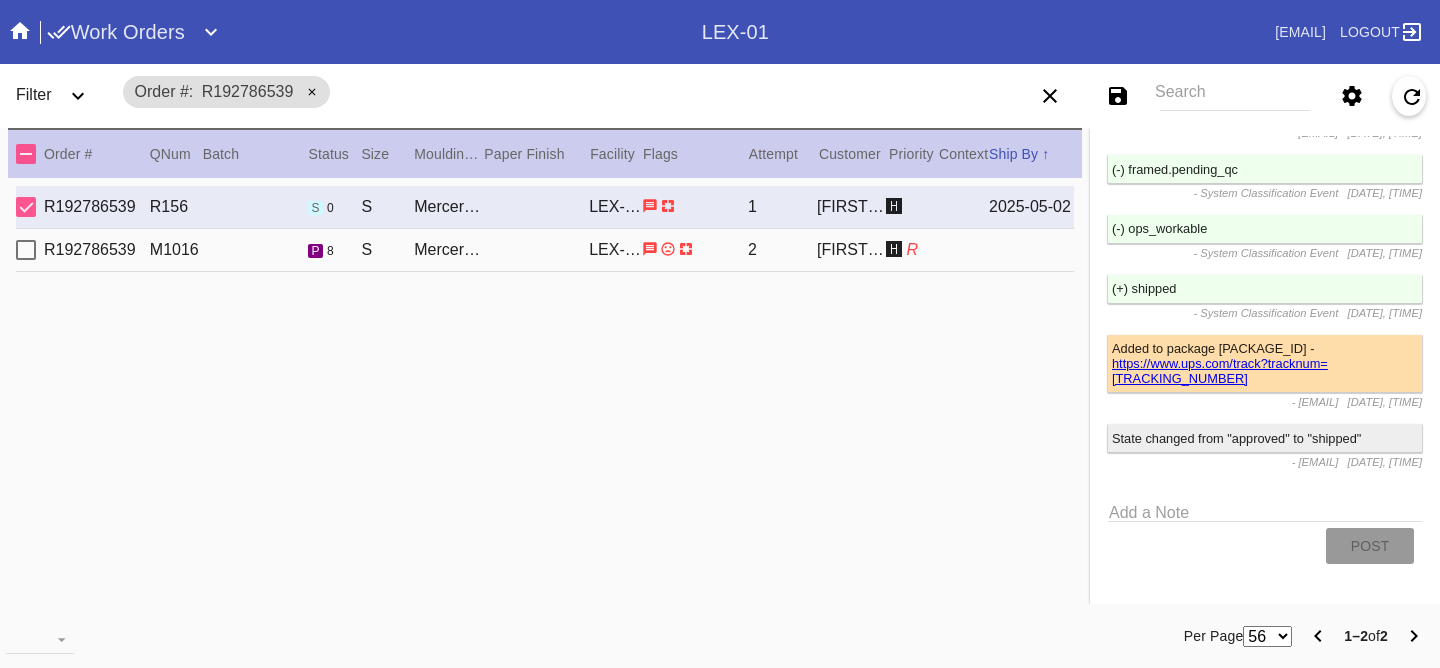 scroll, scrollTop: 4412, scrollLeft: 0, axis: vertical 